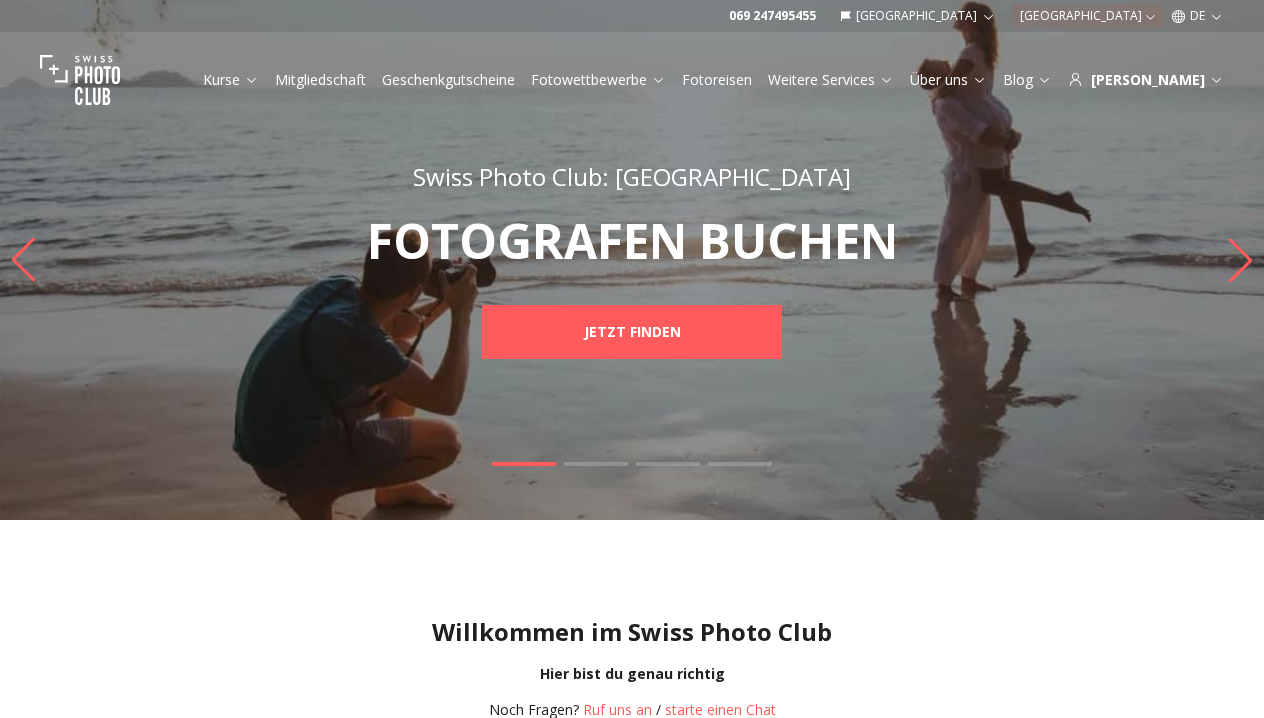 scroll, scrollTop: 0, scrollLeft: 0, axis: both 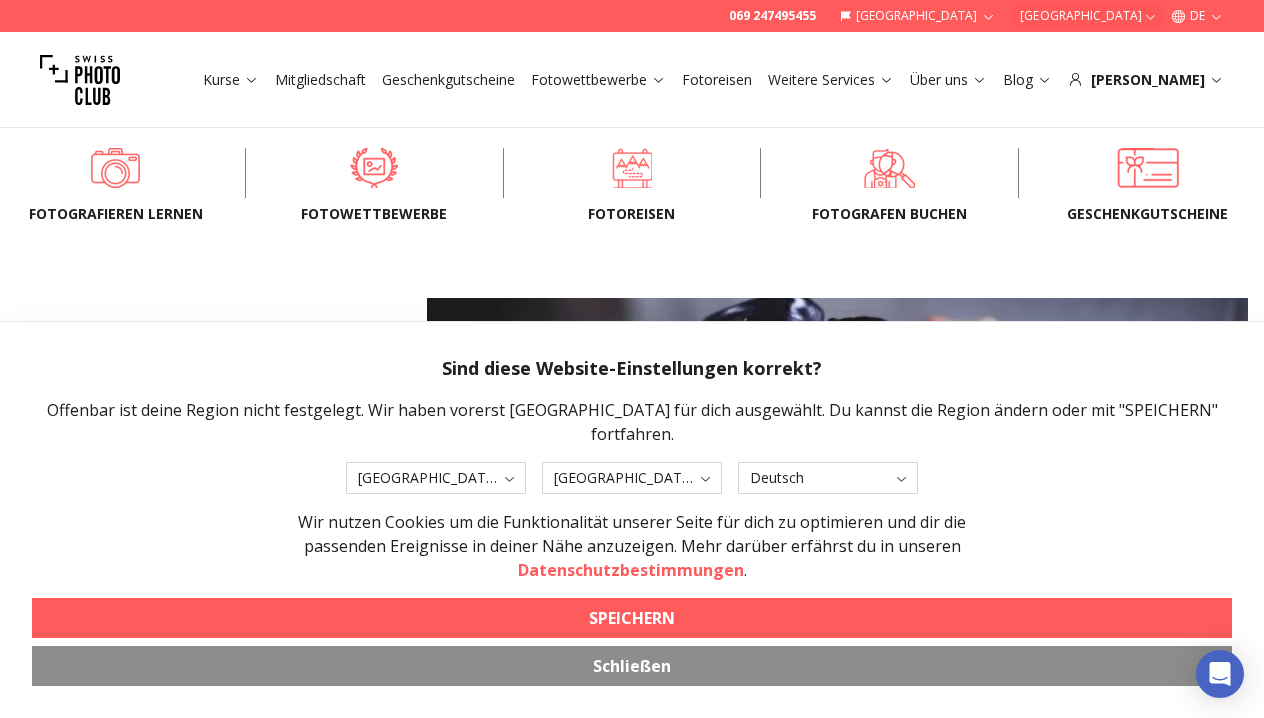 click on "069 247495455 [GEOGRAPHIC_DATA] [GEOGRAPHIC_DATA] DE Kurse Mitgliedschaft Geschenkgutscheine Fotowettbewerbe Fotoreisen Weitere Services Über uns Blog   Daniel Swiss Photo Club: Deutschland FOTOGRAFEN BUCHEN JETZT FINDEN Swiss Photo Club: Deutschland FOTOREISEN AUF GEHT'S Swiss Photo Club: Deutschland FOTOWETTBEWERBE JETZT MITMACHEN Swiss Photo Club: Deutschland FOTOGRAFIEREN LERNEN KURSE GESCHENKGUTSCHEINE Willkommen im Swiss Photo Club Hier bist du genau richtig Noch Fragen?   Ruf uns an   /   starte einen Chat Fotografieren lernen Fotowettbewerbe Fotoreisen FOTOGRAFEN BUCHEN Geschenkgutscheine FOTOGRAFIEREN LERNEN Lerne von unseren professionellen Coaches, wie du bessere Fotos machst – in der Stadt und Sprache deiner [PERSON_NAME]. Erfahre, warum wir eine Gesamtbewertung  4,9 / 5 von mehr als 500 Kursteilnehmern haben. KURSE ANSEHEN MITGLIED WERDEN PhotoBastei 28 août 2025  -  06 septembre 2025 PhotoBastei Motorenhalle FOTOWETTBEWERBE KOMMENDE WETTBEWERBE FOTOREISEN LET'S GO! Fotoreise Zermatt [DATE]  -  [DATE]" at bounding box center [632, 1549] 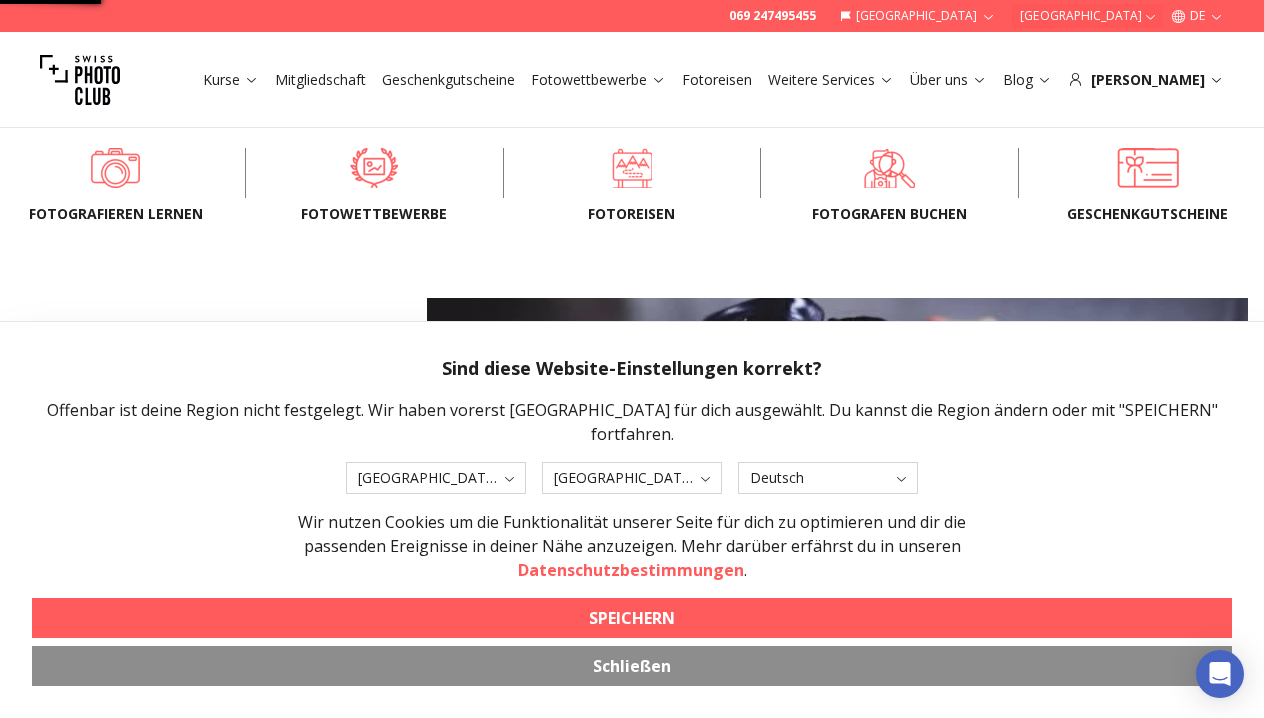 scroll, scrollTop: 0, scrollLeft: 0, axis: both 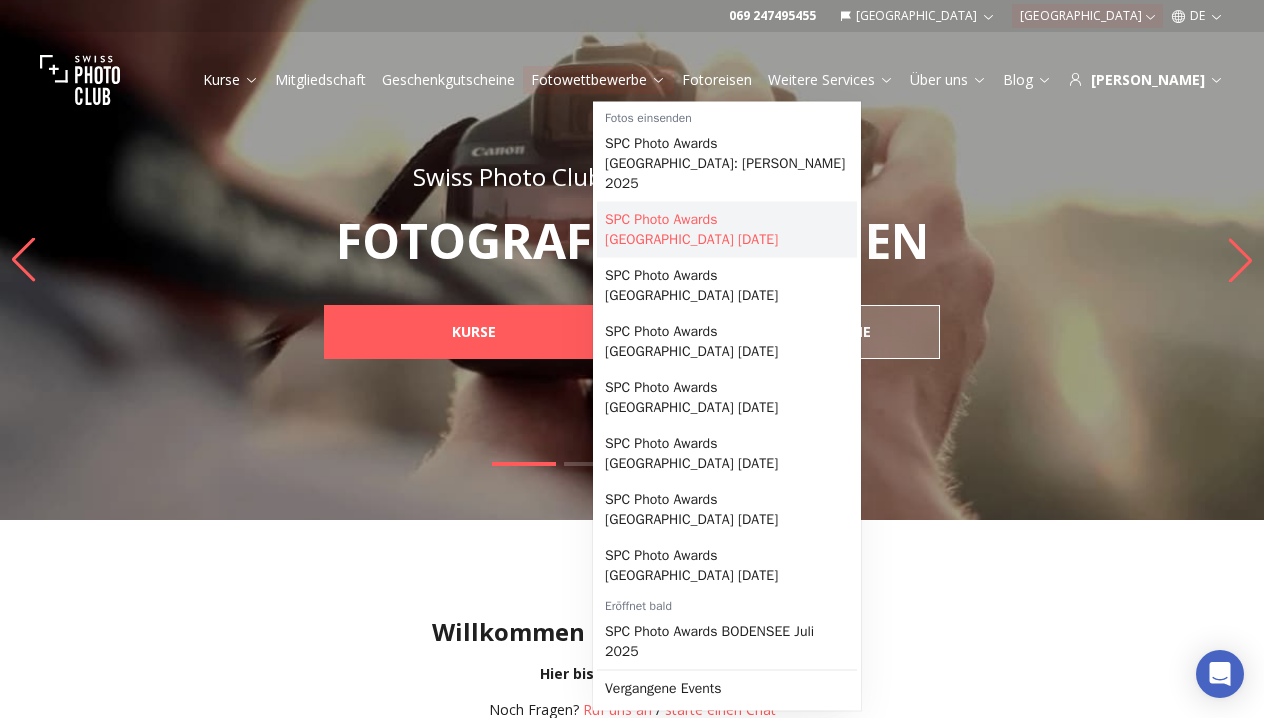 click on "SPC Photo Awards [GEOGRAPHIC_DATA] [DATE]" at bounding box center [727, 230] 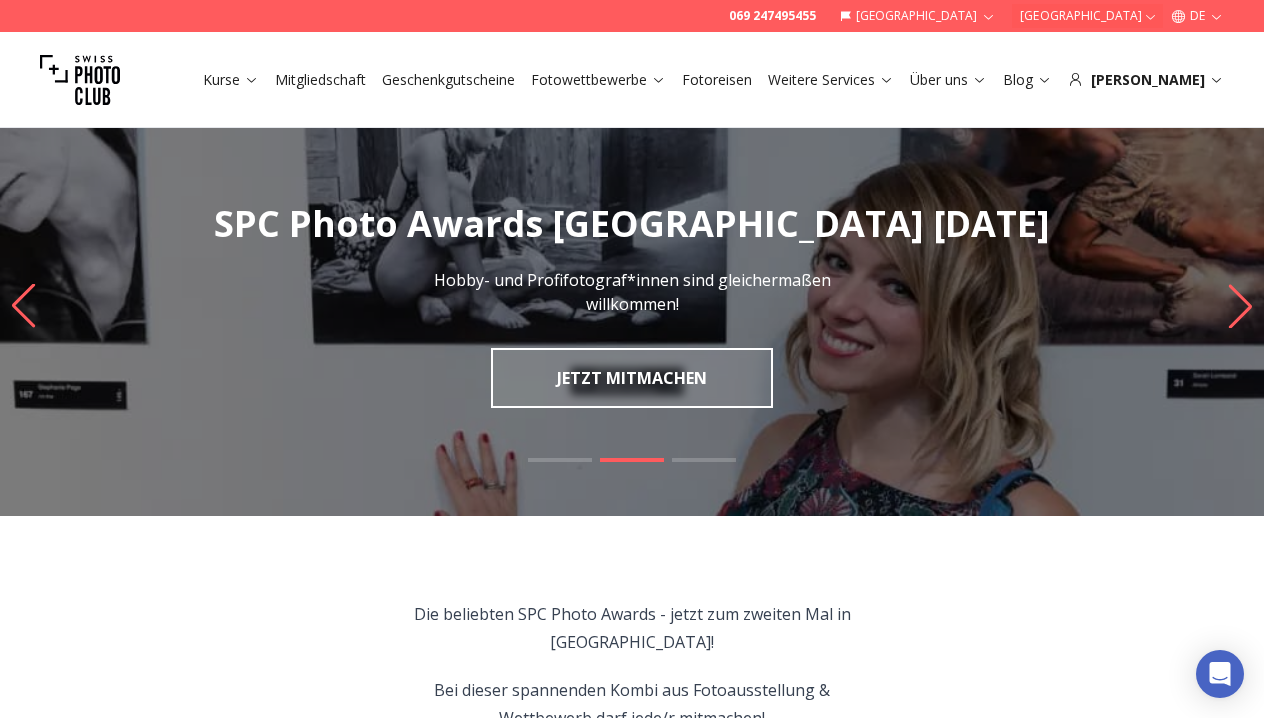 scroll, scrollTop: 0, scrollLeft: 0, axis: both 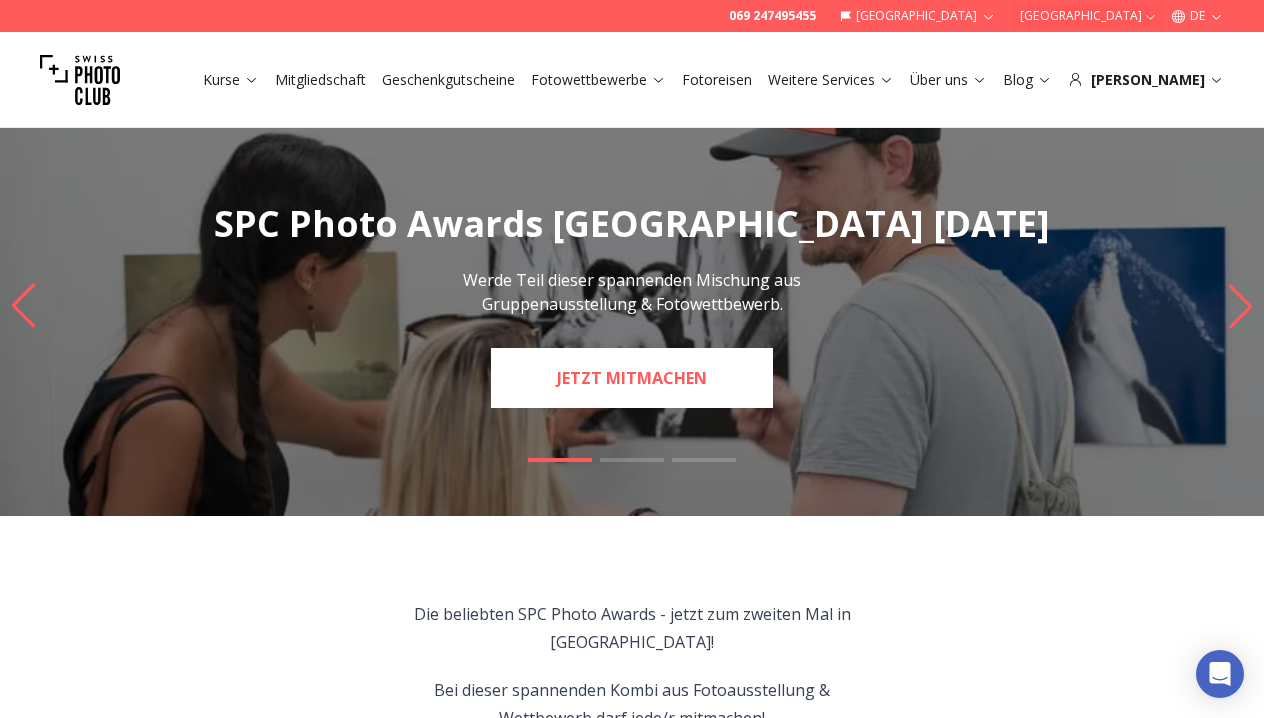 click on "JETZT MITMACHEN" at bounding box center (632, 378) 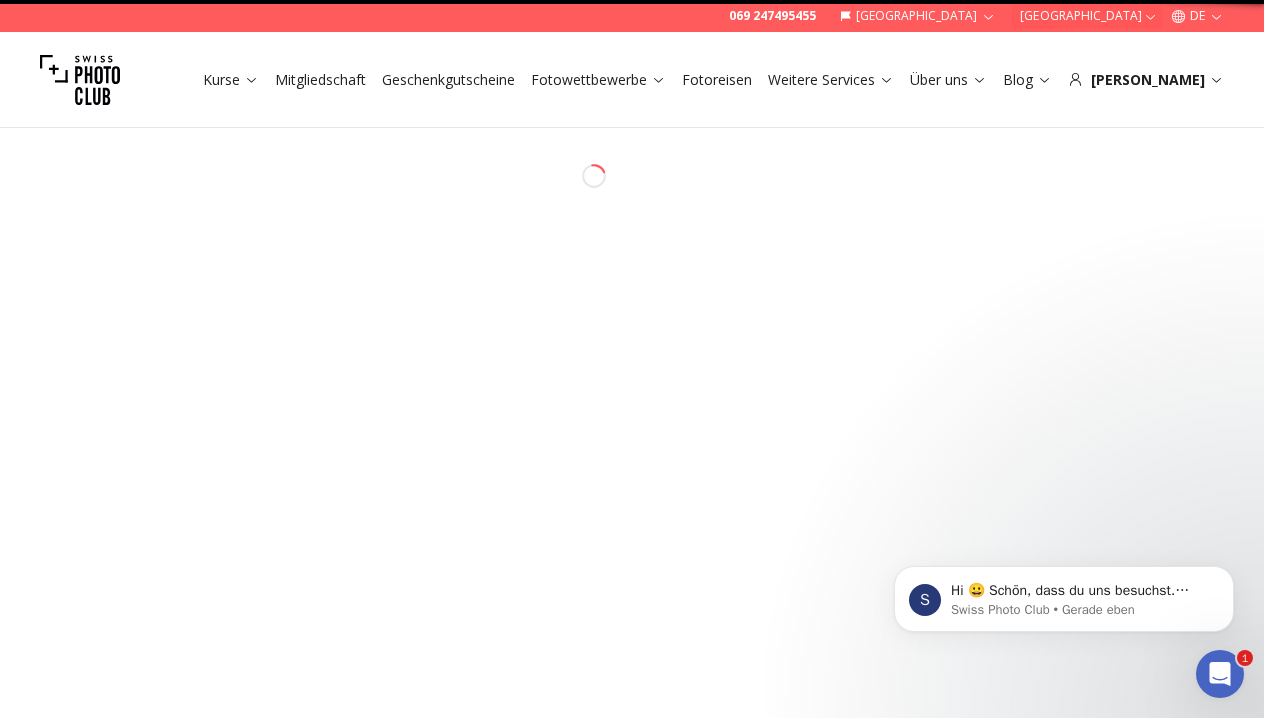 scroll, scrollTop: 0, scrollLeft: 0, axis: both 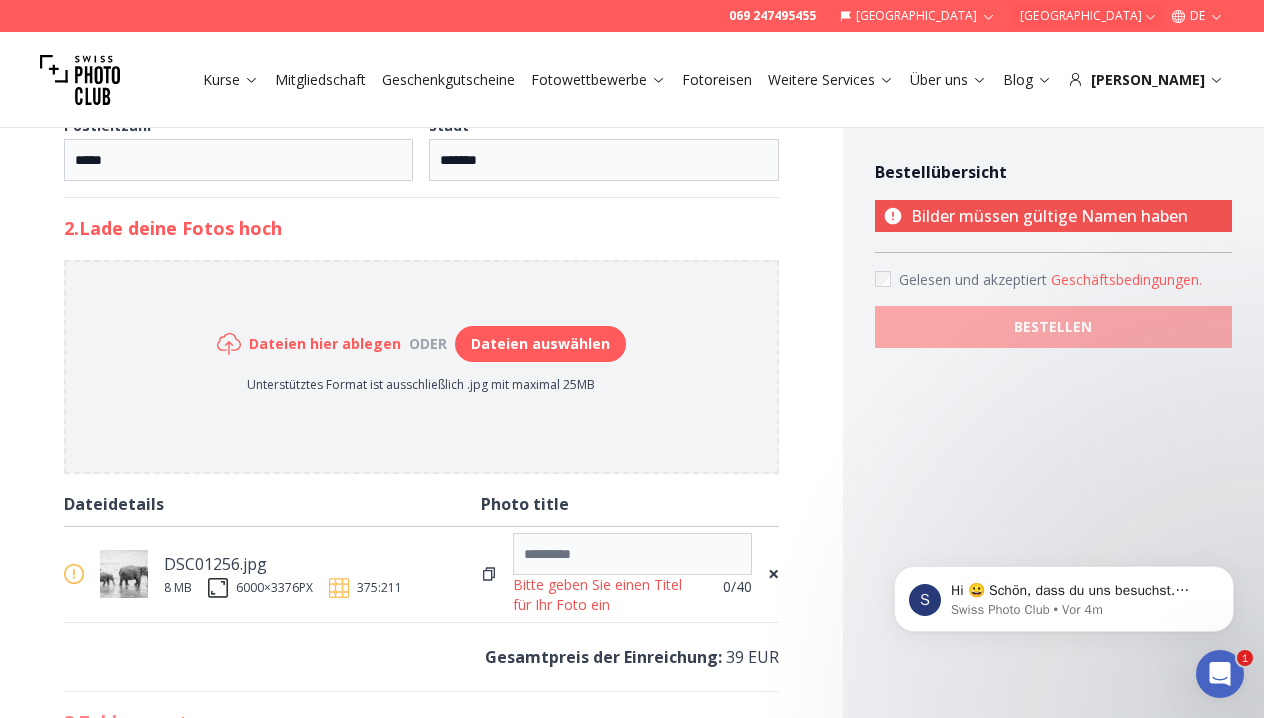 click on "×" at bounding box center (773, 574) 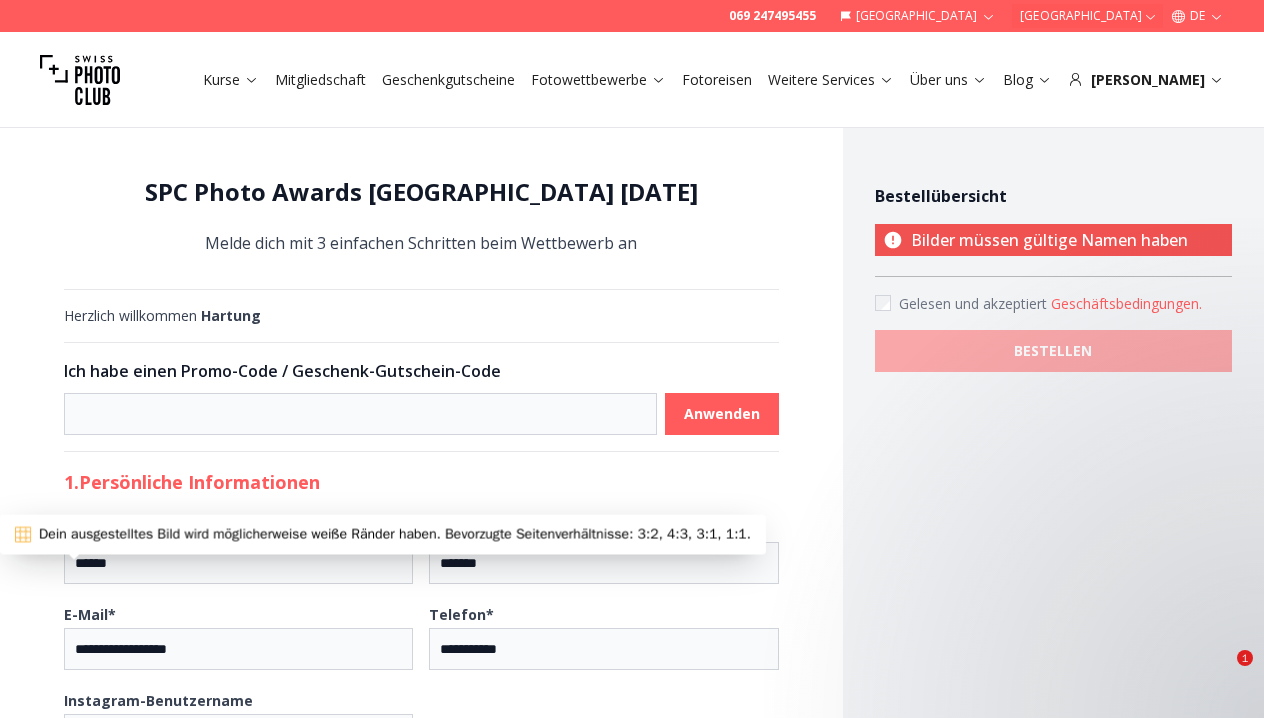 select on "*******" 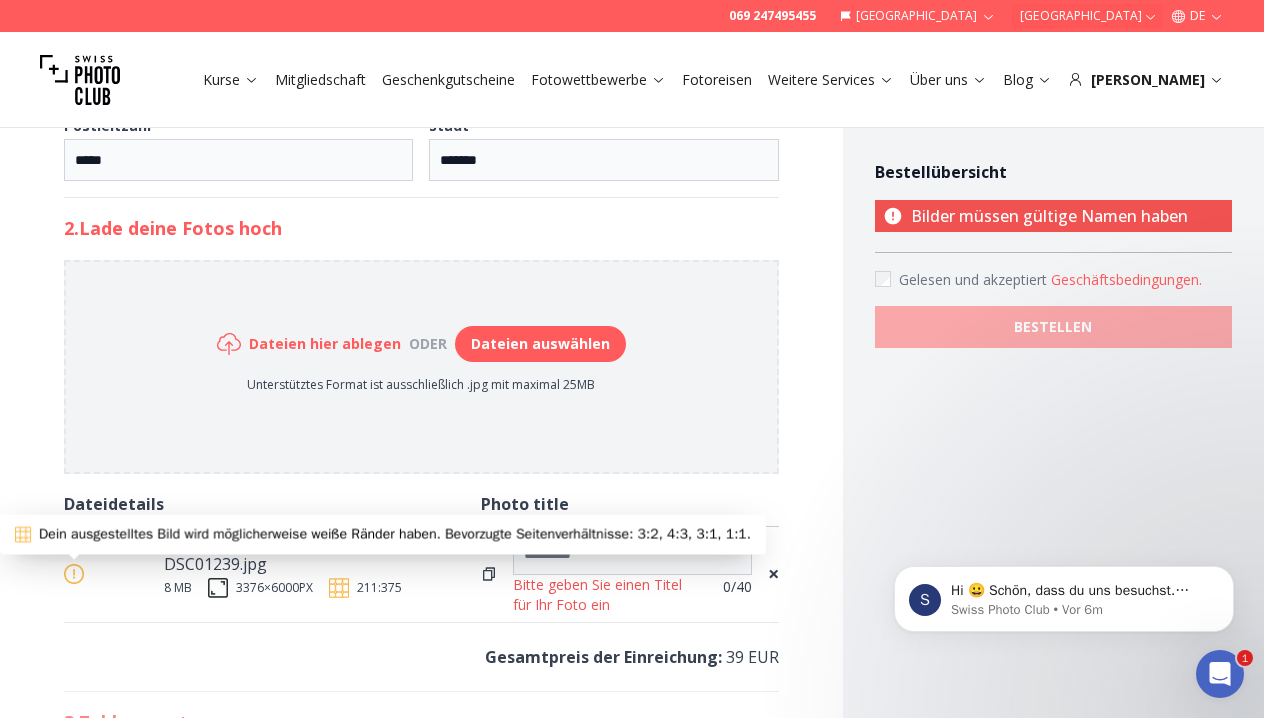 scroll, scrollTop: 0, scrollLeft: 0, axis: both 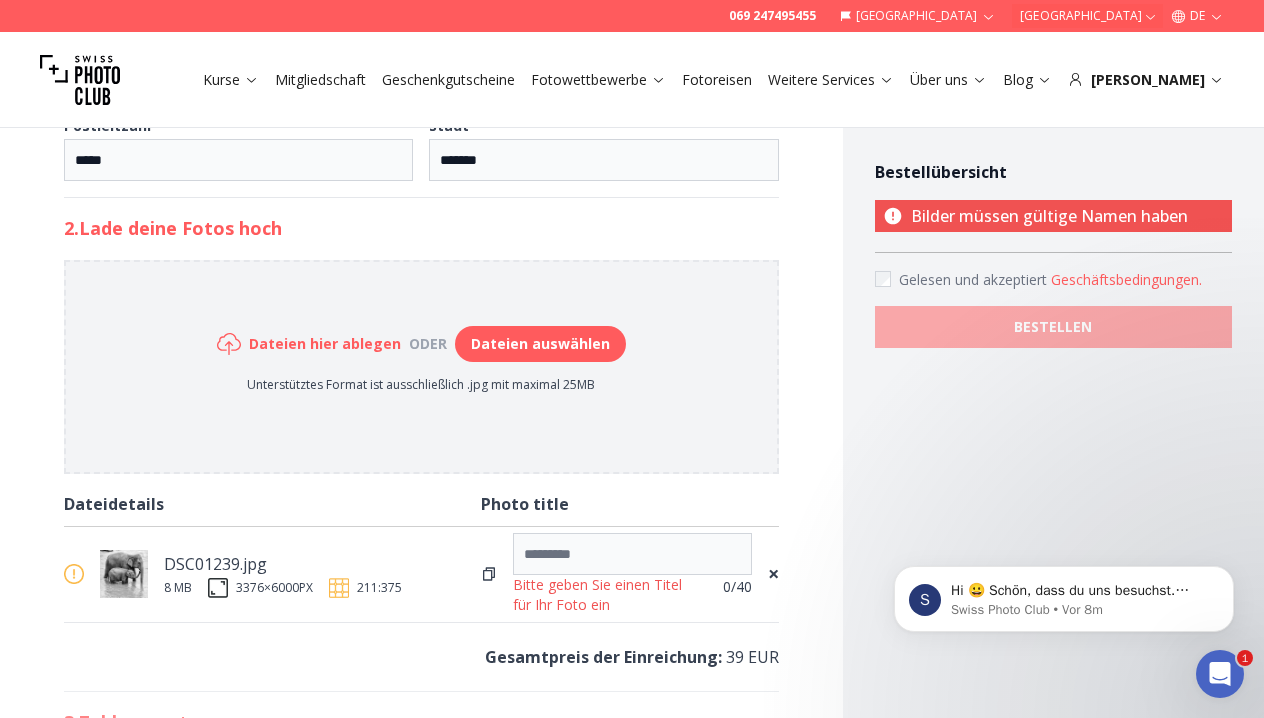 click on "×" at bounding box center (773, 574) 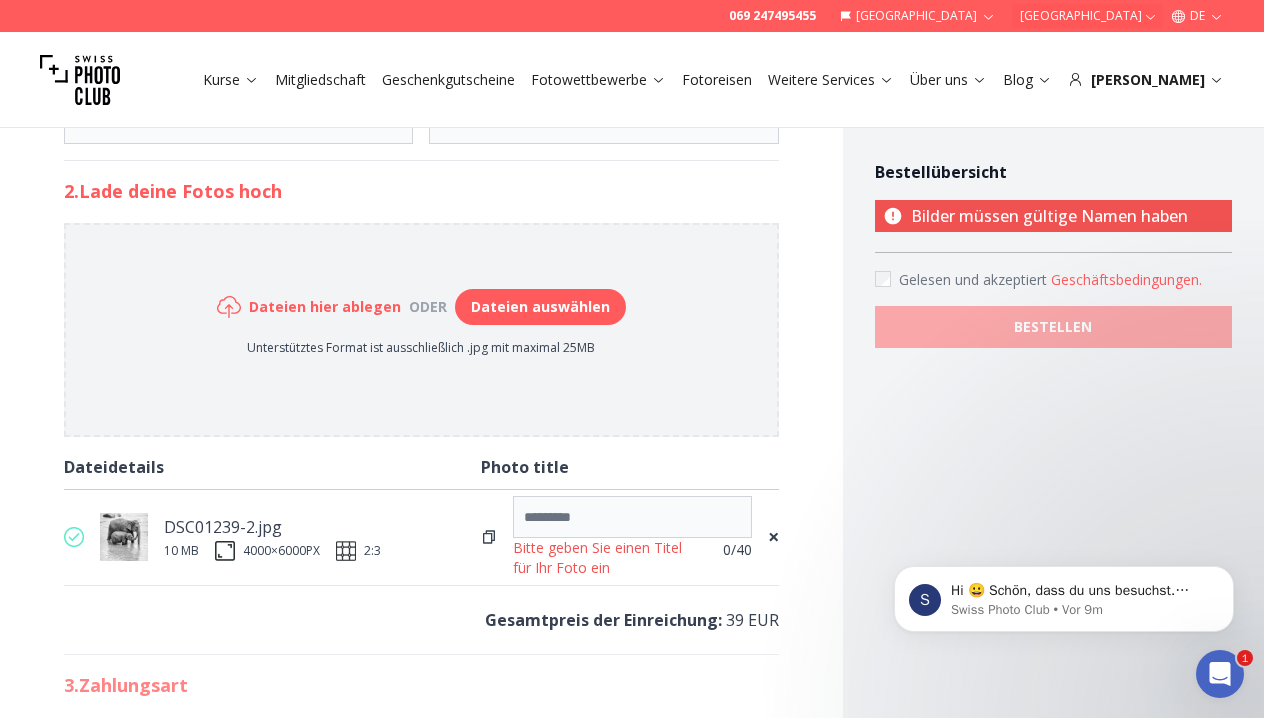 scroll, scrollTop: 863, scrollLeft: 0, axis: vertical 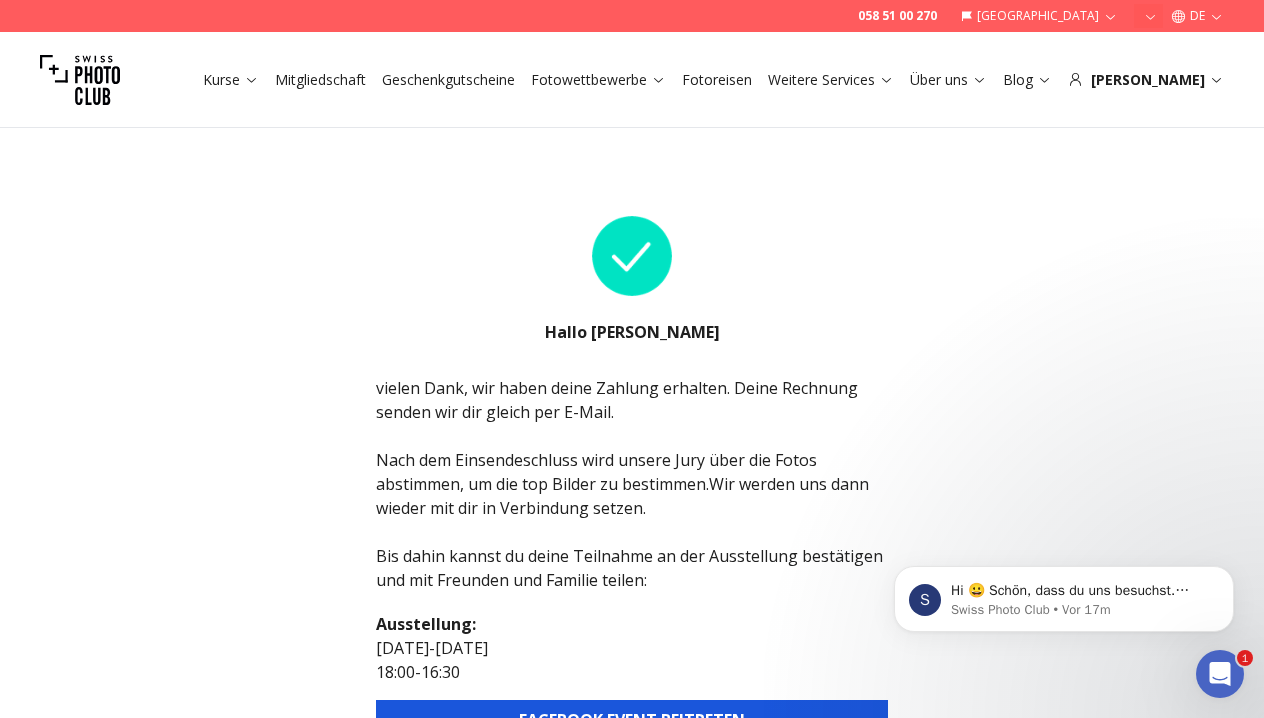 click 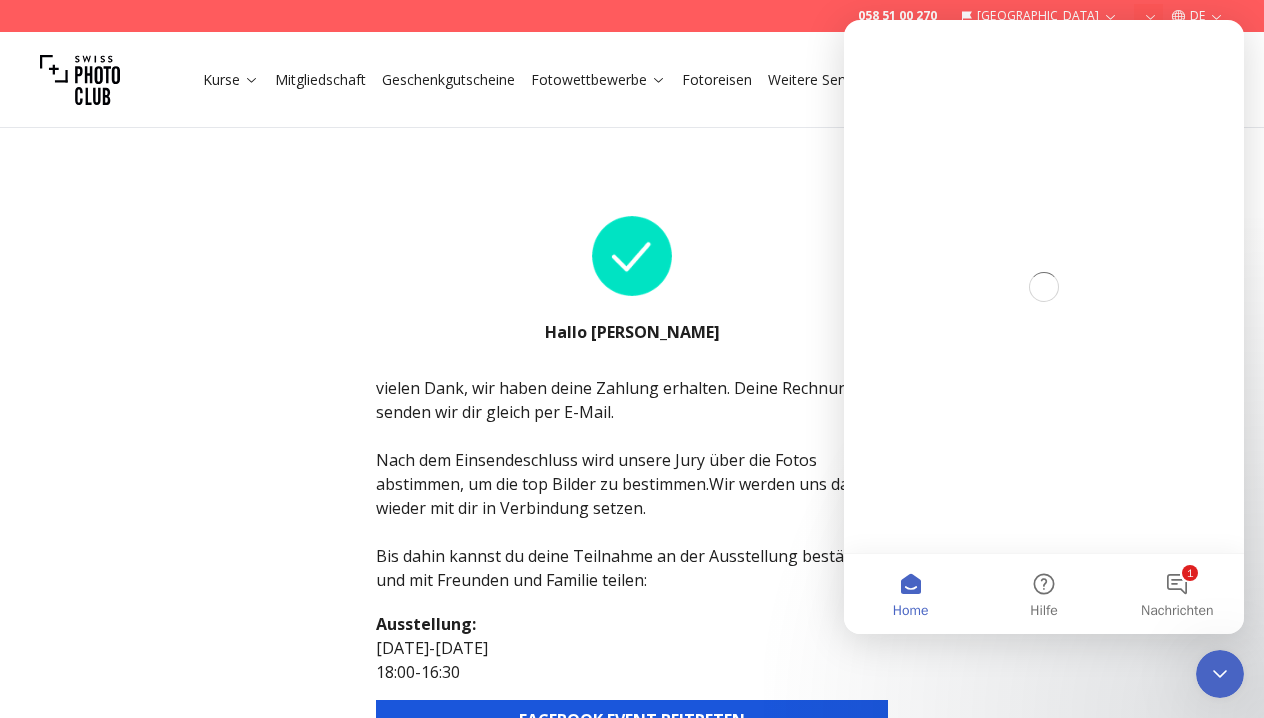 scroll, scrollTop: 0, scrollLeft: 0, axis: both 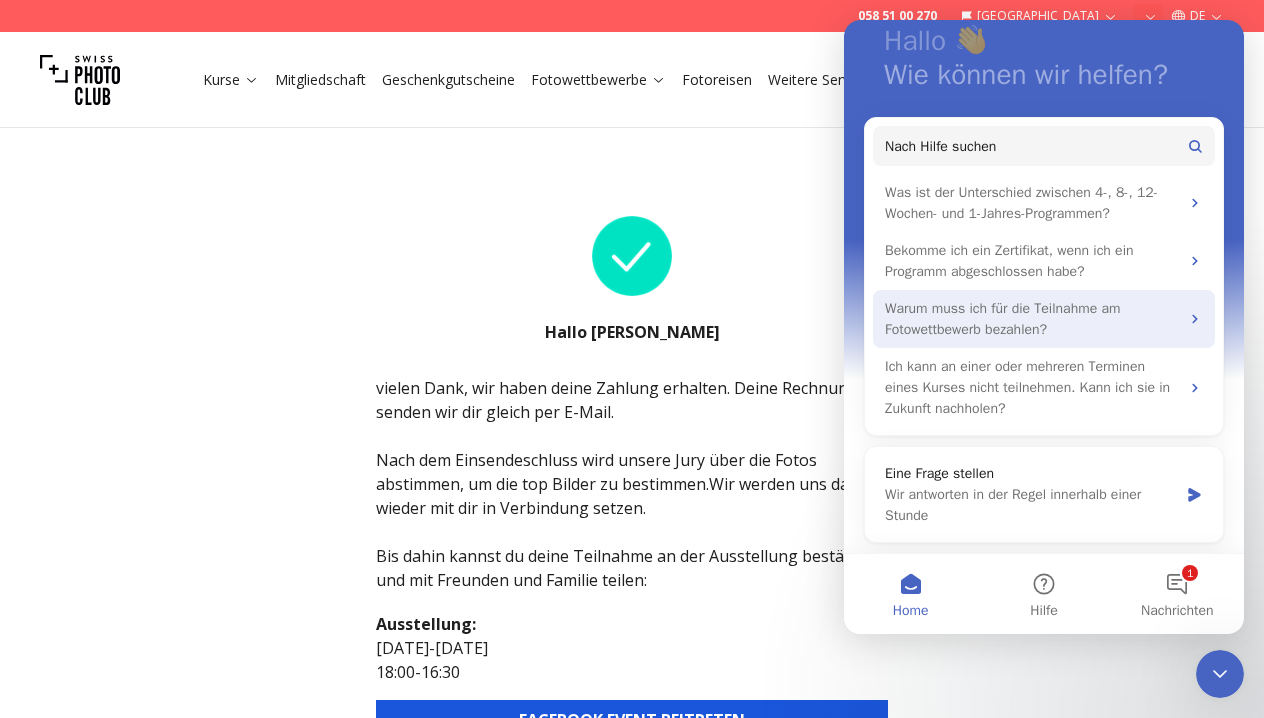 click on "Warum muss ich für die Teilnahme am Fotowettbewerb bezahlen?" at bounding box center [1032, 319] 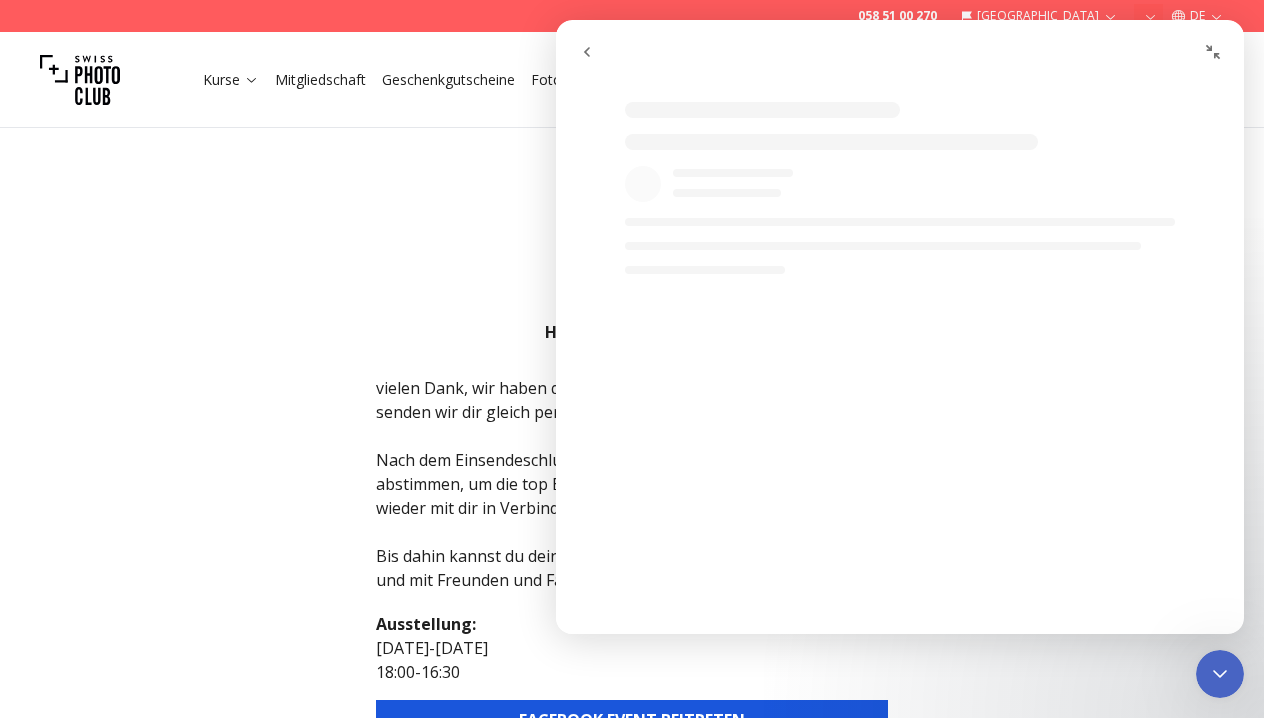 scroll, scrollTop: 0, scrollLeft: 0, axis: both 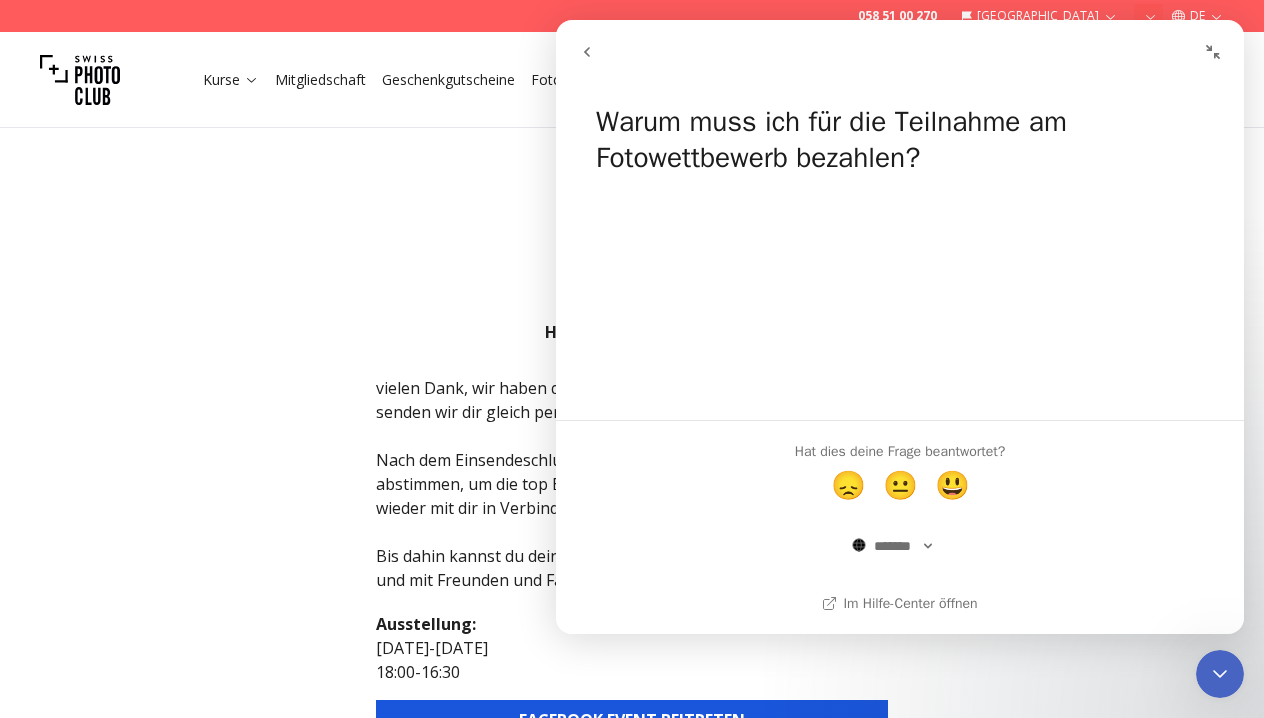 click 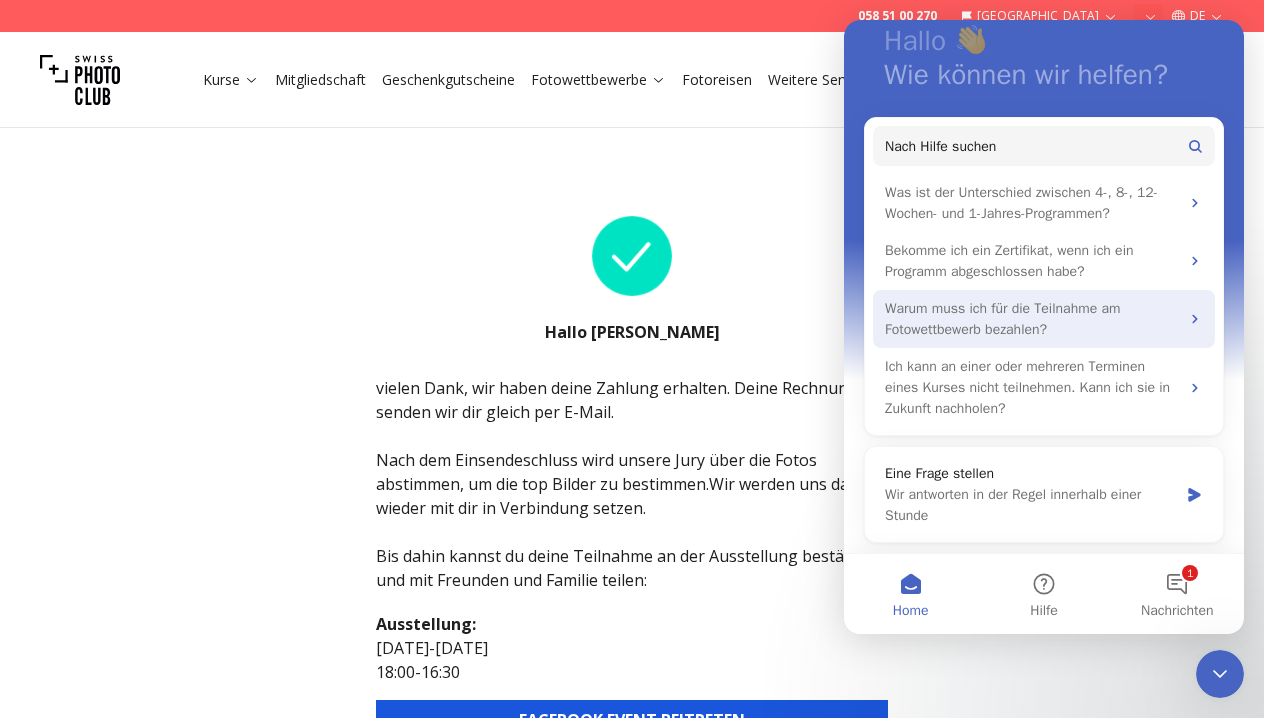 scroll, scrollTop: 138, scrollLeft: 0, axis: vertical 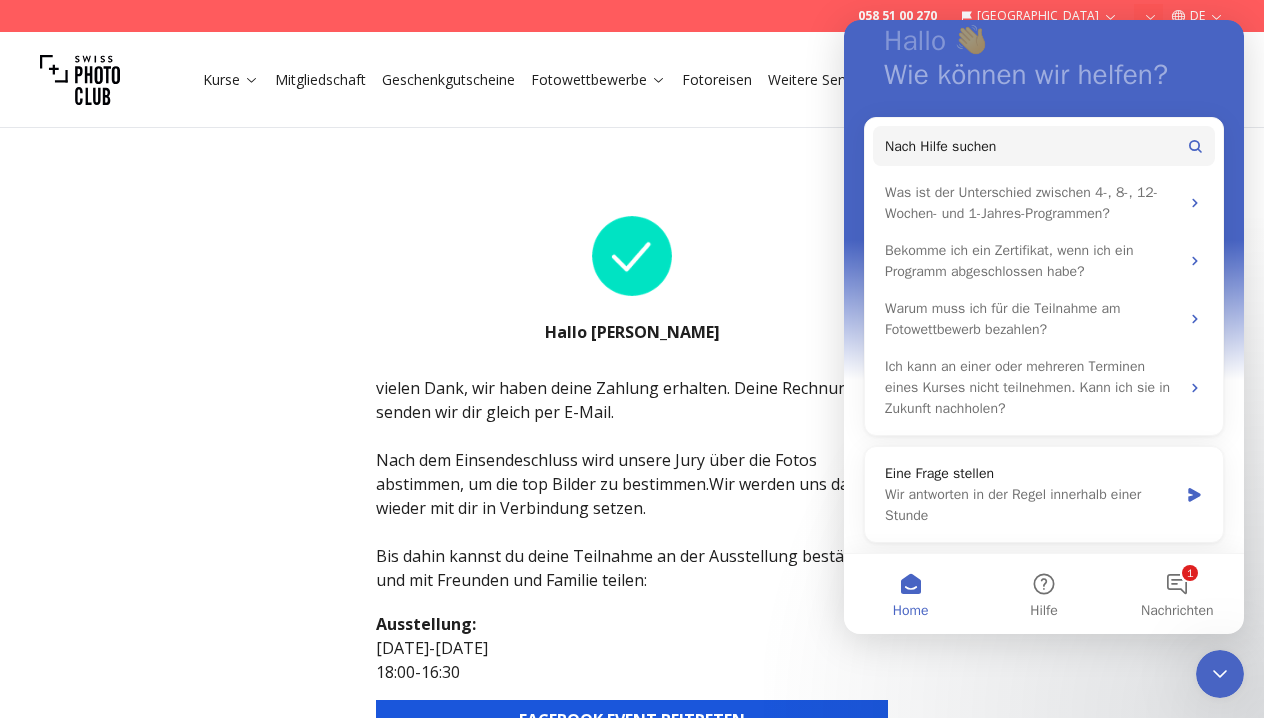 click on "058 51 00 270 Schweiz DE Kurse Mitgliedschaft Geschenkgutscheine Fotowettbewerbe Fotoreisen Weitere Services Über uns Blog   Daniel Hallo   Daniel Hartung vielen Dank, wir haben deine Zahlung erhalten. Deine Rechnung senden wir dir gleich per E-Mail. Nach dem Einsendeschluss wird unsere Jury über die Fotos abstimmen, um die top Bilder zu bestimmen .  Wir werden uns dann wieder mit dir in Verbindung setzen . Bis dahin kannst du deine Teilnahme an der Ausstellung bestätigen und mit Freunden und Familie teilen : Ausstellung : 05 sept. 25  -  13 sept. 25 18:00  -  16:30 FACEBOOK EVENT BEITRETEN Swiss Photo Club Mitgliedschaft Geschenkgutscheine Fotografen finden Fotoreisen Studio mieten Kurse Über SPC Fotografen Standorte Bewertungen FAQs Folge uns Sag Hallo! hello@swissphotoclub.com 058 51 00 270 Chatte mit uns Kontakt @Swiss Photo Club Sàrl,  2025 Impressum Geschäftsbedingungen Datenschutzbestimmungen Consent Preferences Français   Schweiz Deutsch   Schweiz English   Schweiz Deutsch   Deutschland English" at bounding box center (632, 742) 